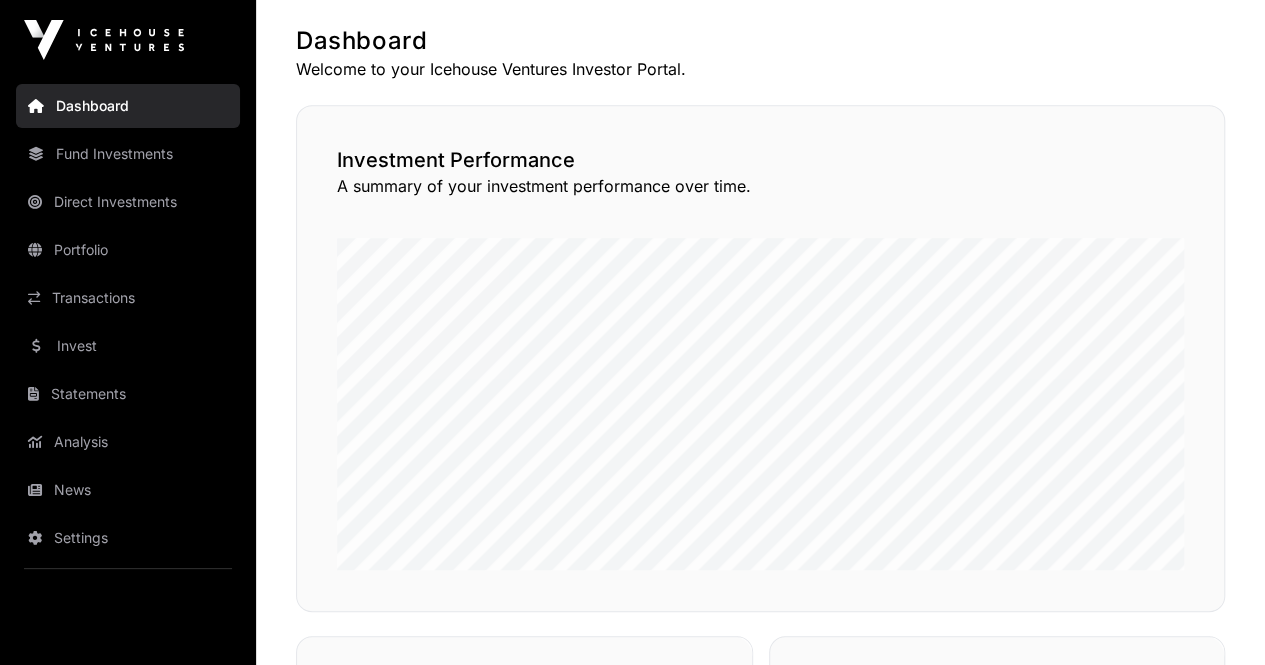 scroll, scrollTop: 372, scrollLeft: 0, axis: vertical 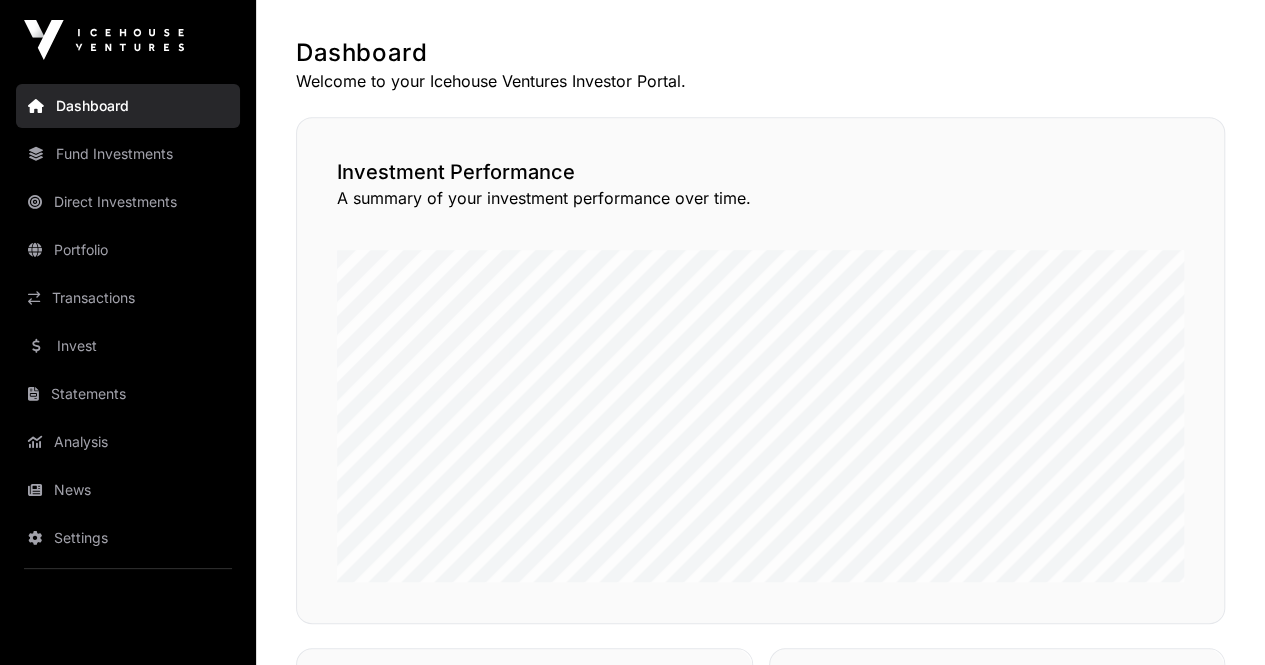 drag, startPoint x: 1242, startPoint y: 89, endPoint x: 1247, endPoint y: 124, distance: 35.35534 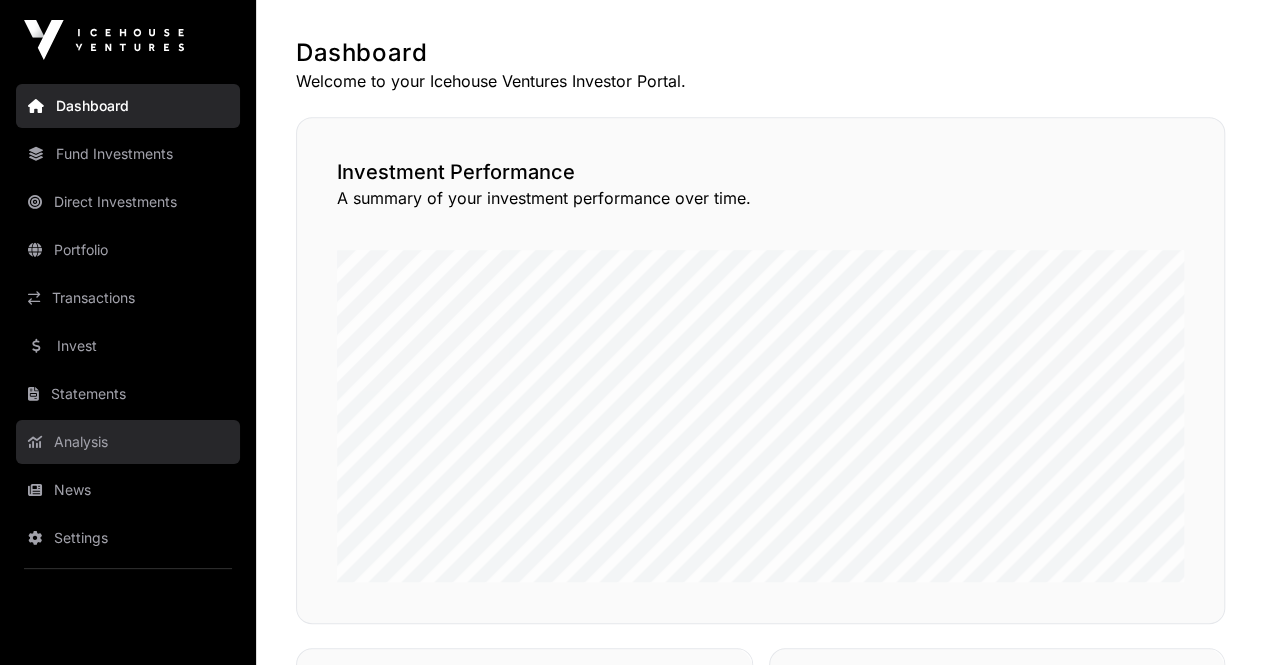 click on "Analysis" 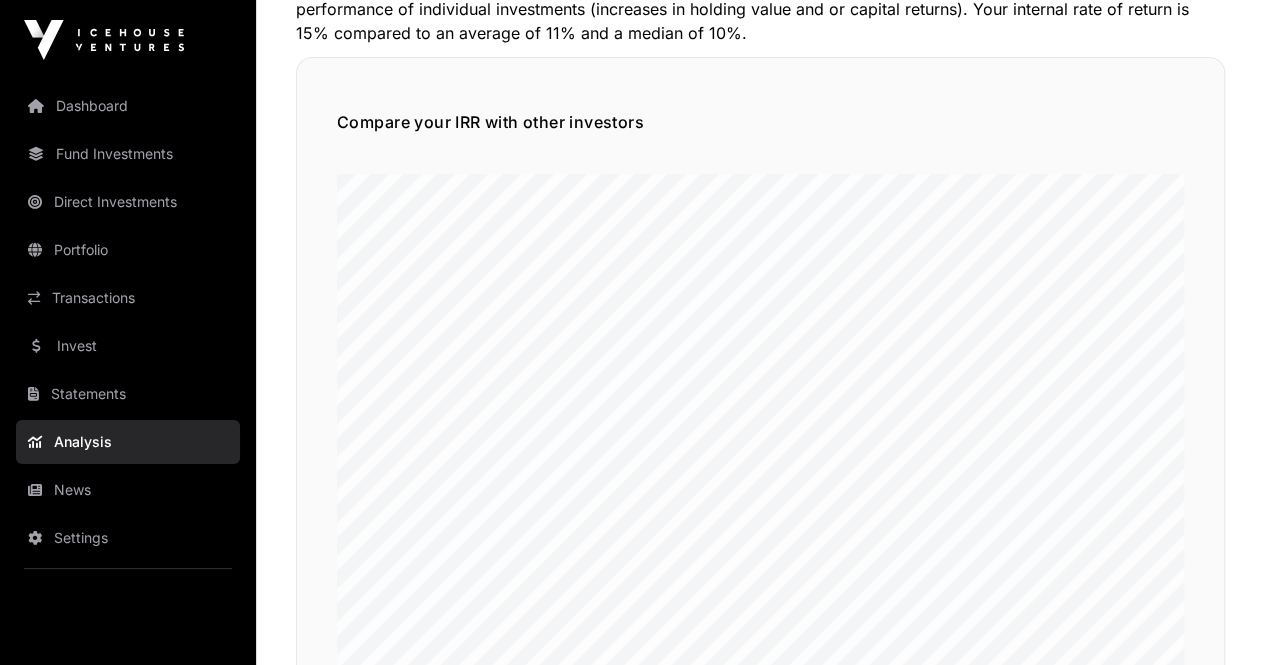 scroll, scrollTop: 239, scrollLeft: 0, axis: vertical 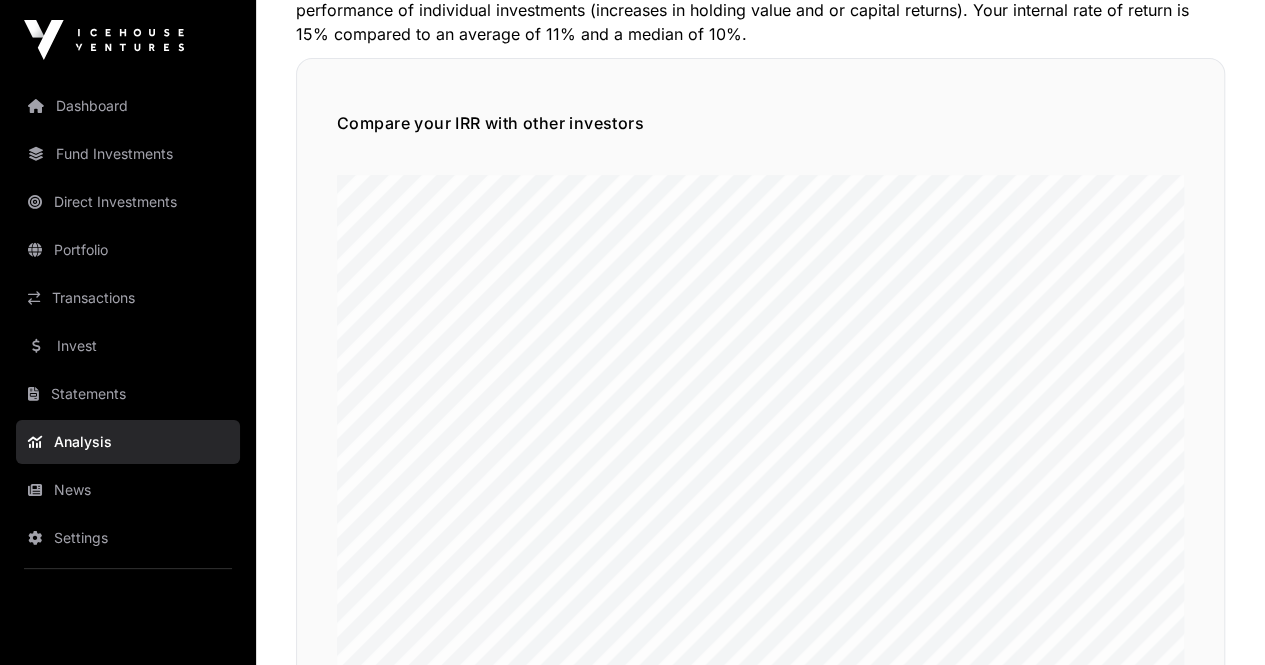 drag, startPoint x: 281, startPoint y: 524, endPoint x: 270, endPoint y: 563, distance: 40.5216 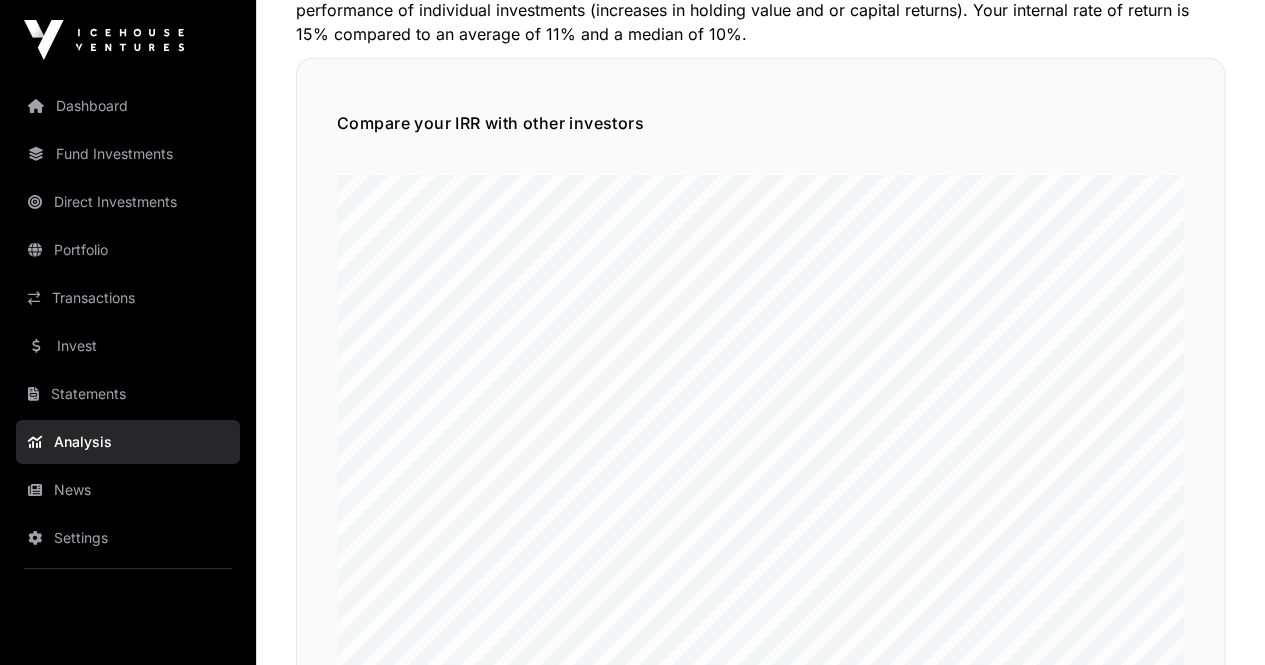 drag, startPoint x: 270, startPoint y: 577, endPoint x: 269, endPoint y: 597, distance: 20.024984 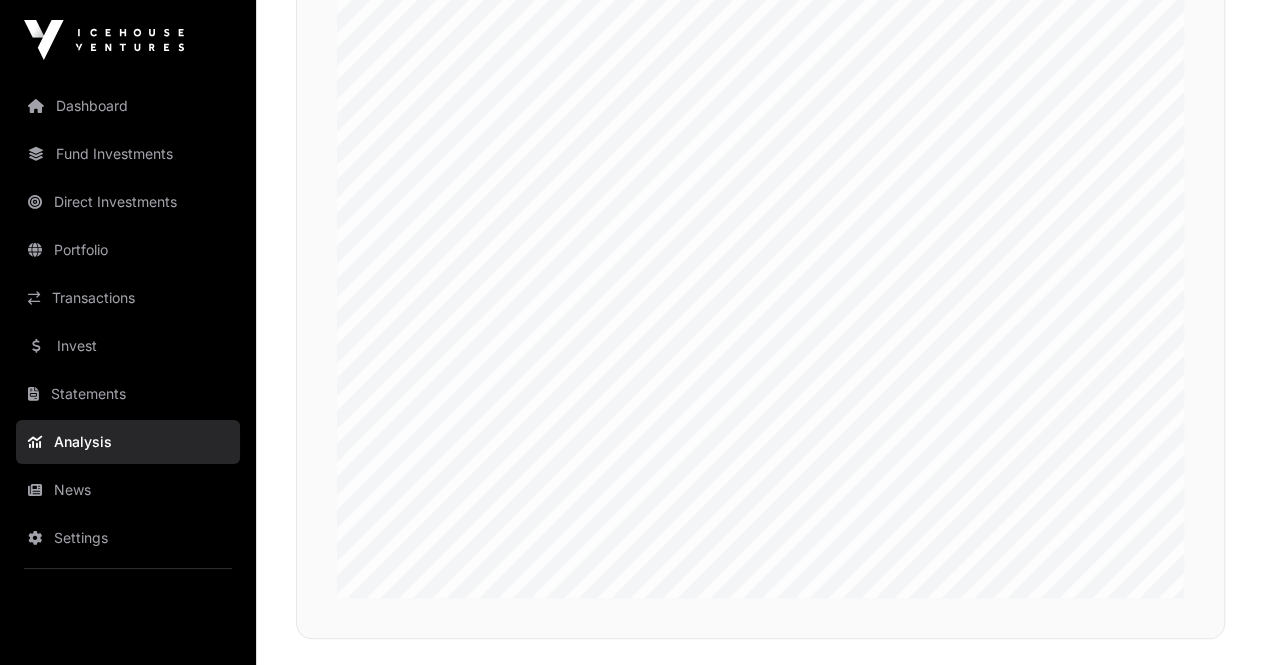 scroll, scrollTop: 460, scrollLeft: 0, axis: vertical 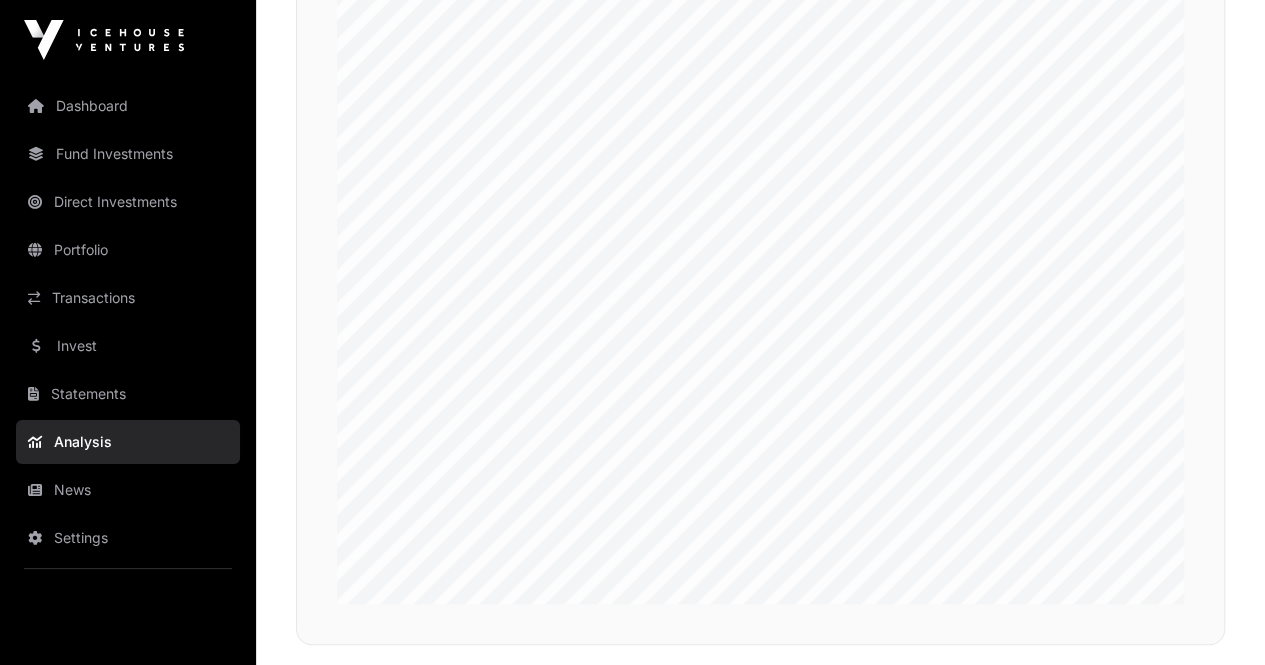 drag, startPoint x: 269, startPoint y: 597, endPoint x: 276, endPoint y: 633, distance: 36.67424 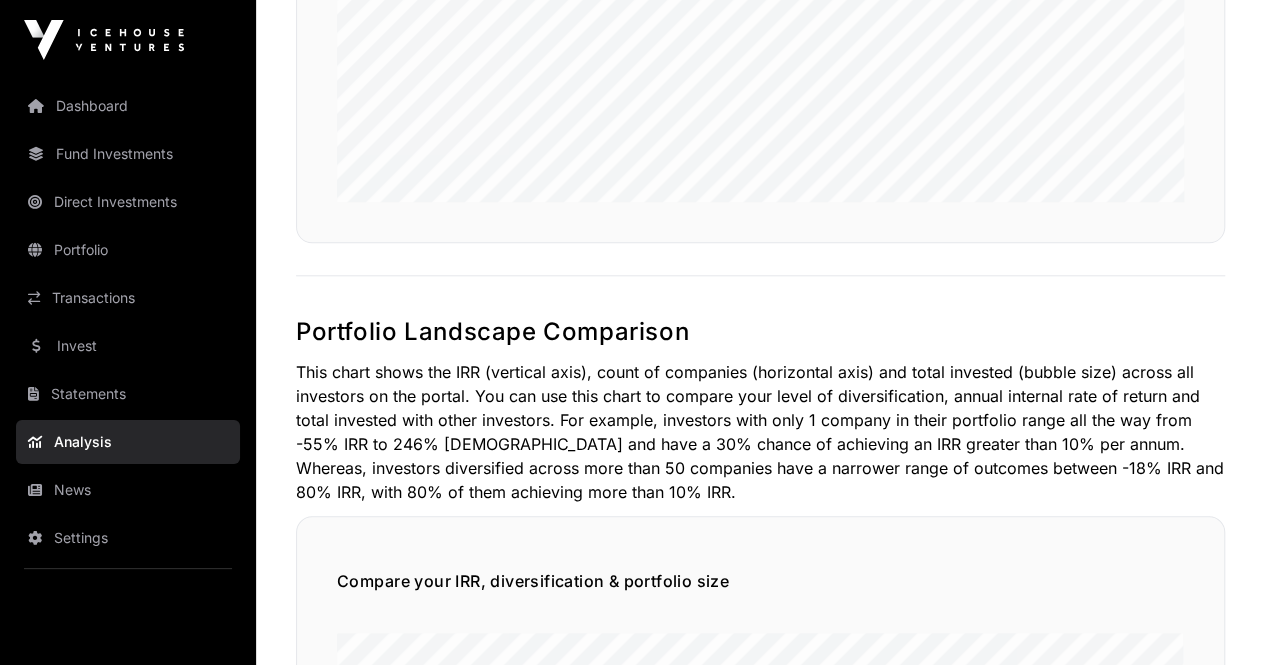 scroll, scrollTop: 859, scrollLeft: 0, axis: vertical 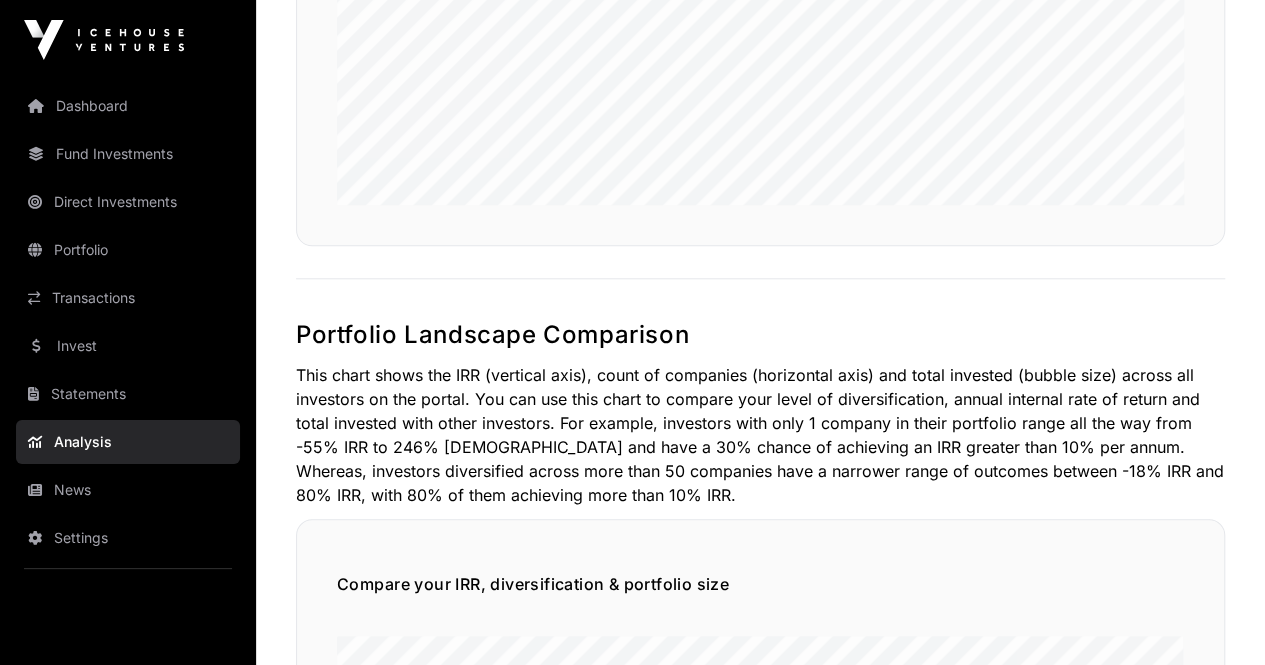click on "Distribution of Internal Rate of Return   This chart shows the distribution of internal rate of return (IRR) across all investors. IRR is the equivalent interest rate that your investments would have generated based on the current holding value (unrealised returns) and any cash distributions (realised returns). There are various factors that can impact IRR including diversification, time in the market and performance of individual investments (increases in holding value and or capital returns). Your internal rate of return is 15% compared to an average of 11% and a median of 10%.   Compare your IRR with other investors   Portfolio Landscape Comparison   Compare your IRR, diversification & portfolio size   Portfolio Timeline Comparison   Compare the weighted average age of your investments with other portfolios   Performance Benchmarks Comparison   Compare your portfolio key metrics to the top performing portfolios   Benchmark Multiple Timeline" 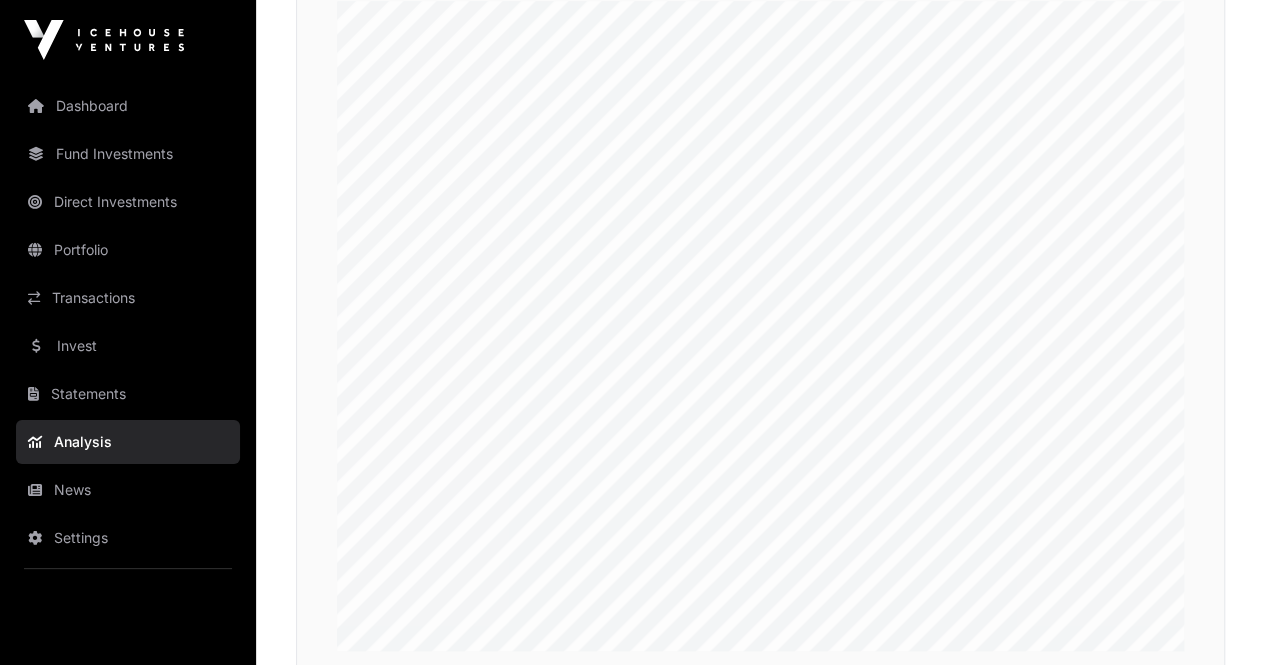 scroll, scrollTop: 4454, scrollLeft: 0, axis: vertical 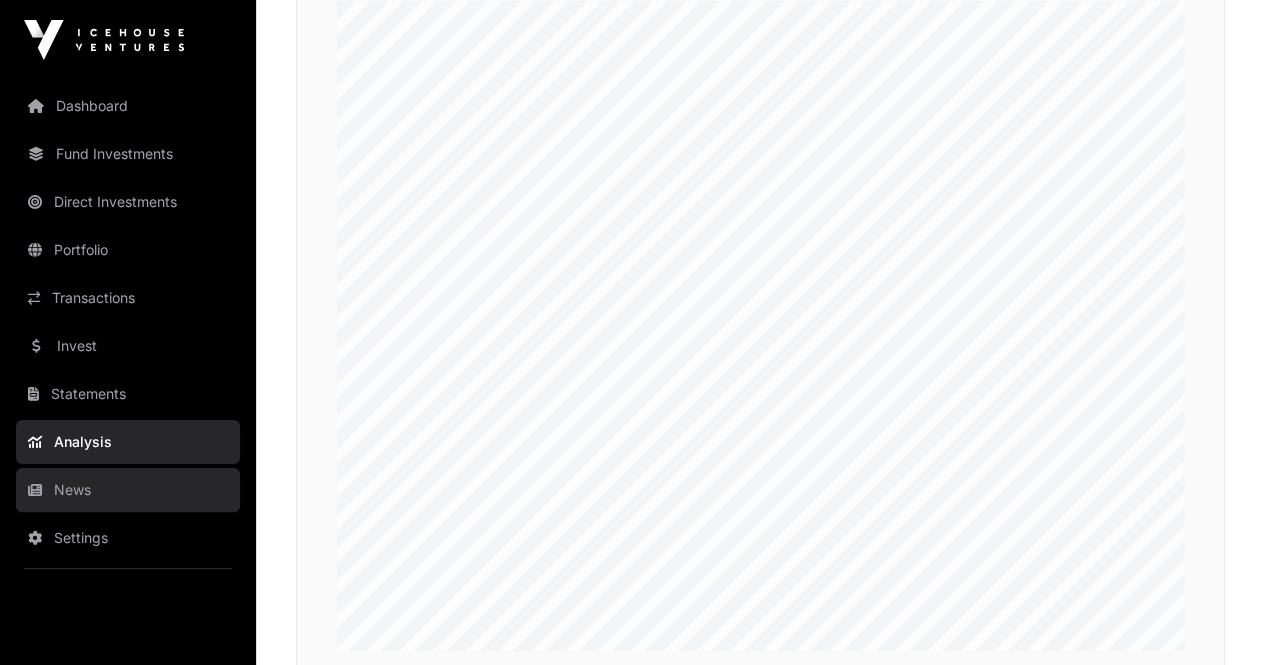 click on "News" 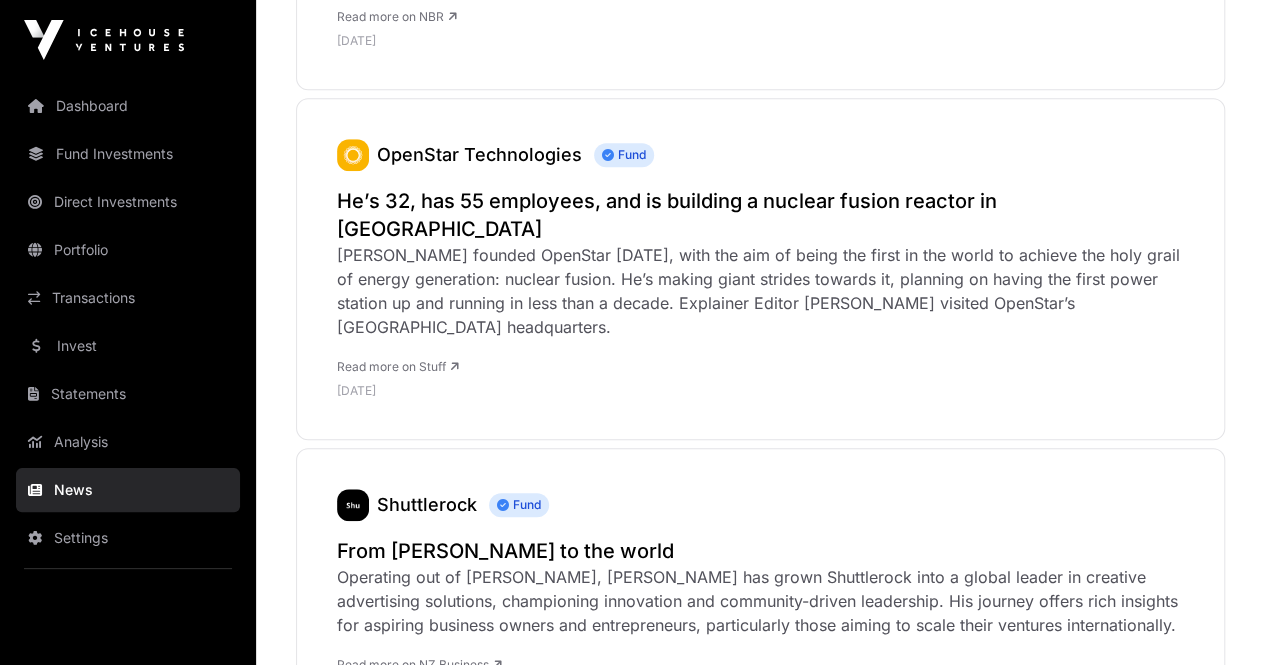 scroll, scrollTop: 0, scrollLeft: 0, axis: both 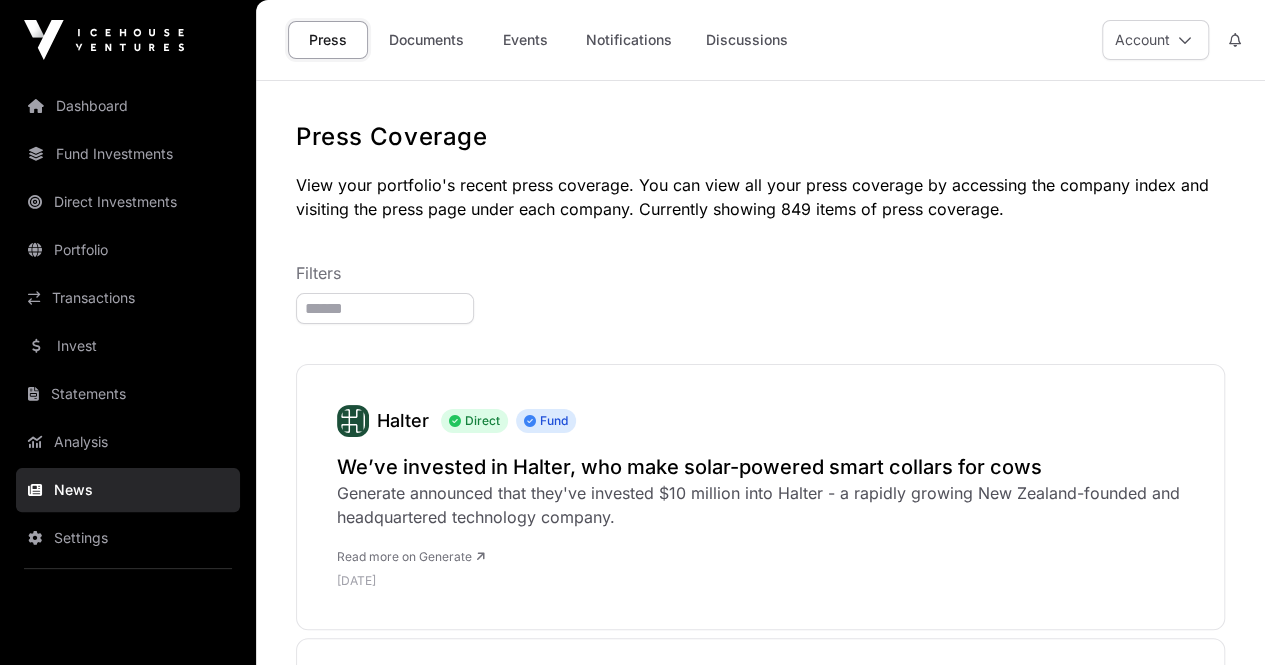 click on "Filters" 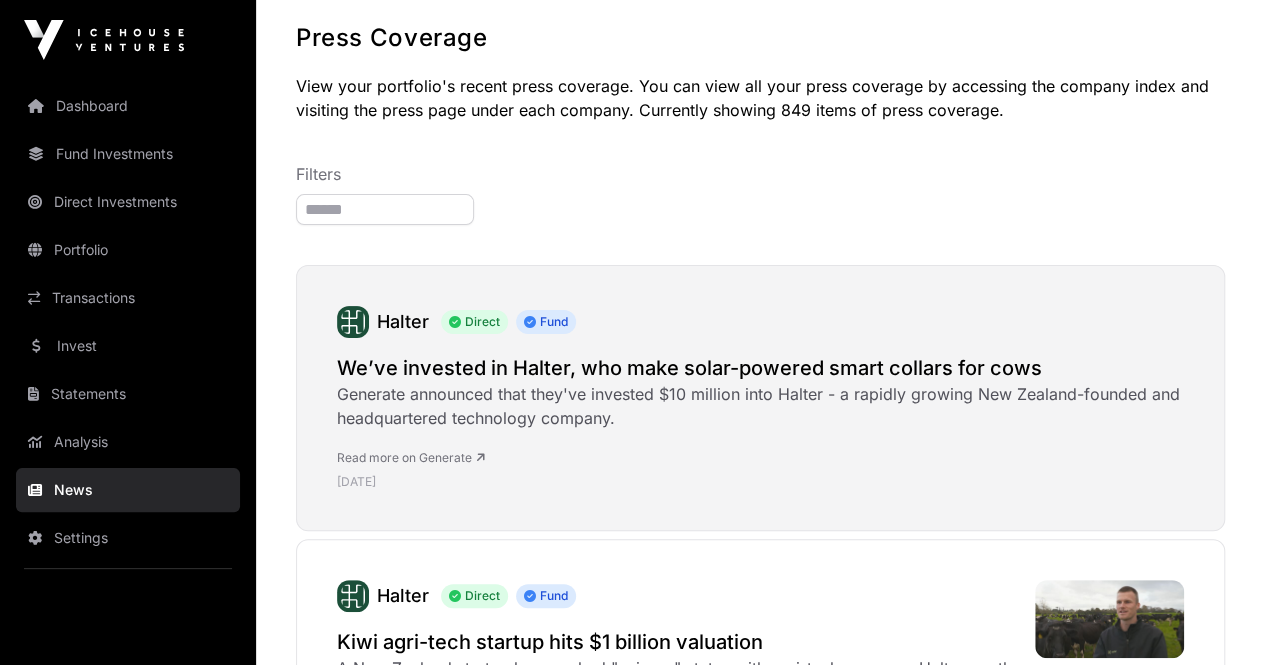 scroll, scrollTop: 0, scrollLeft: 0, axis: both 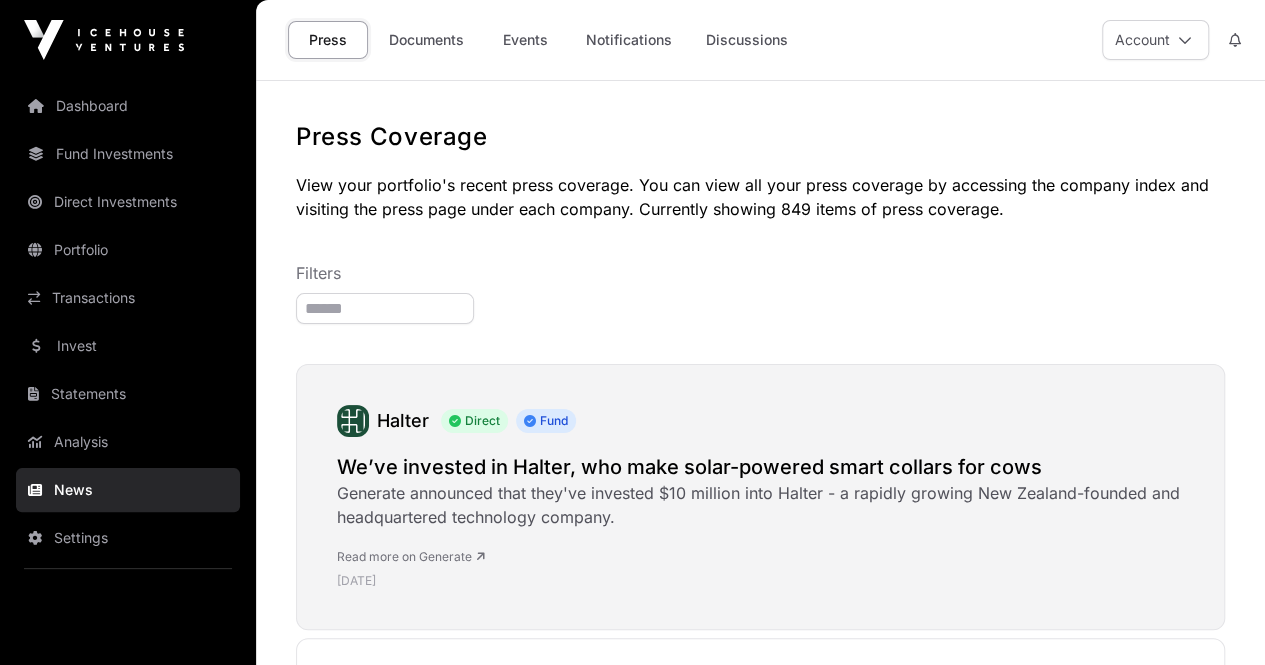 click on "We’ve invested in Halter, who make solar-powered smart collars for cows" 